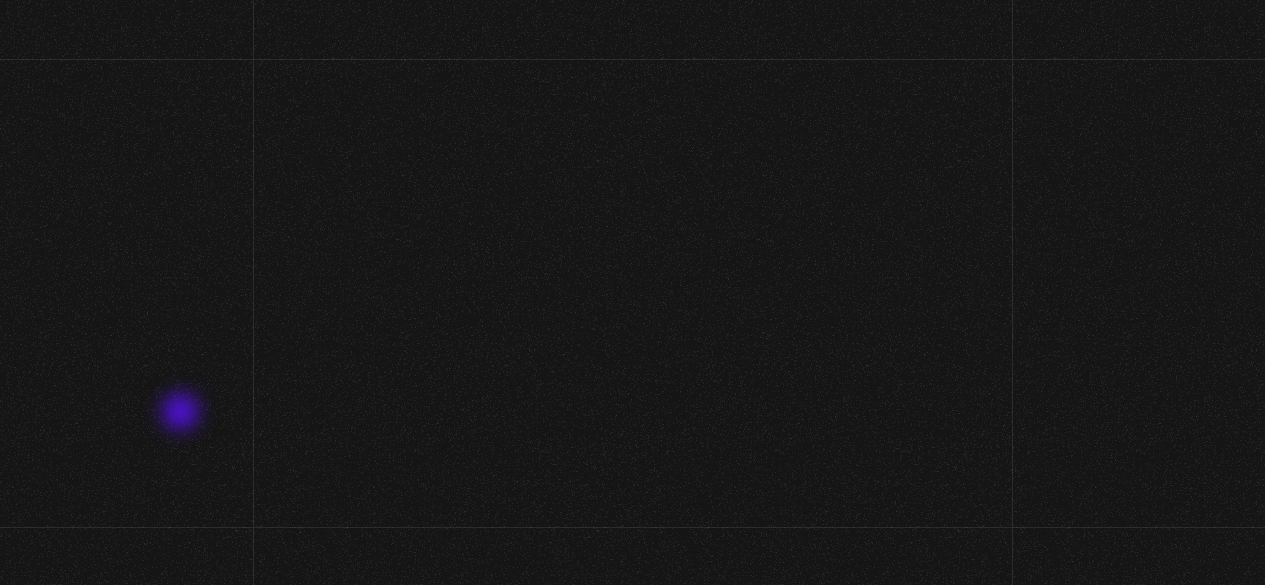 scroll, scrollTop: 0, scrollLeft: 0, axis: both 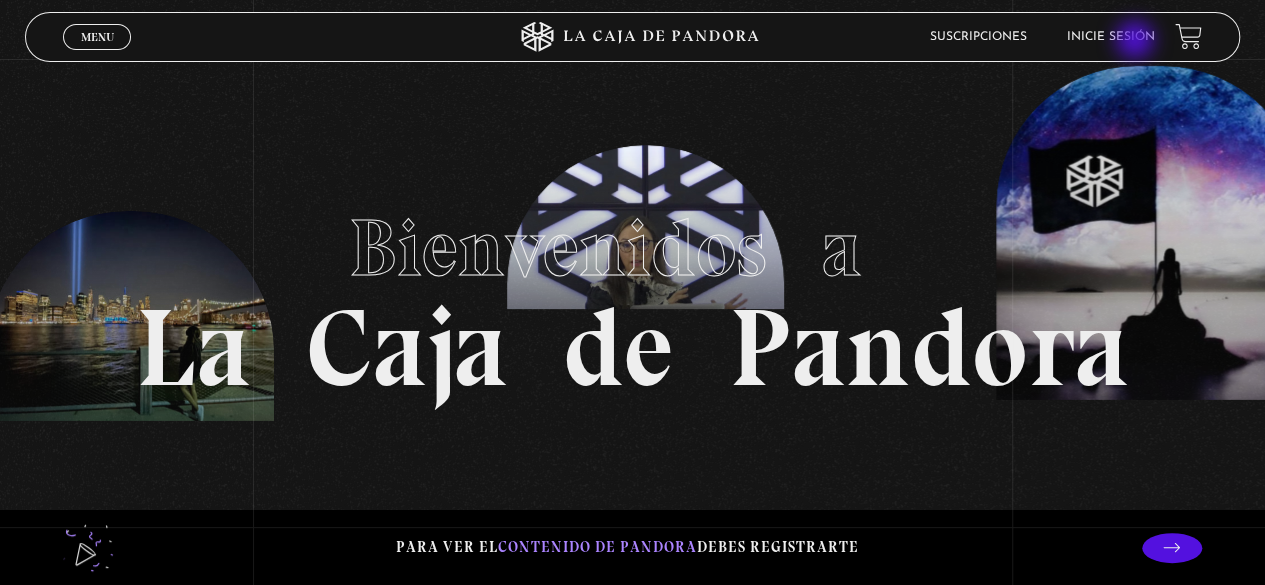 click on "Inicie sesión" at bounding box center (1111, 37) 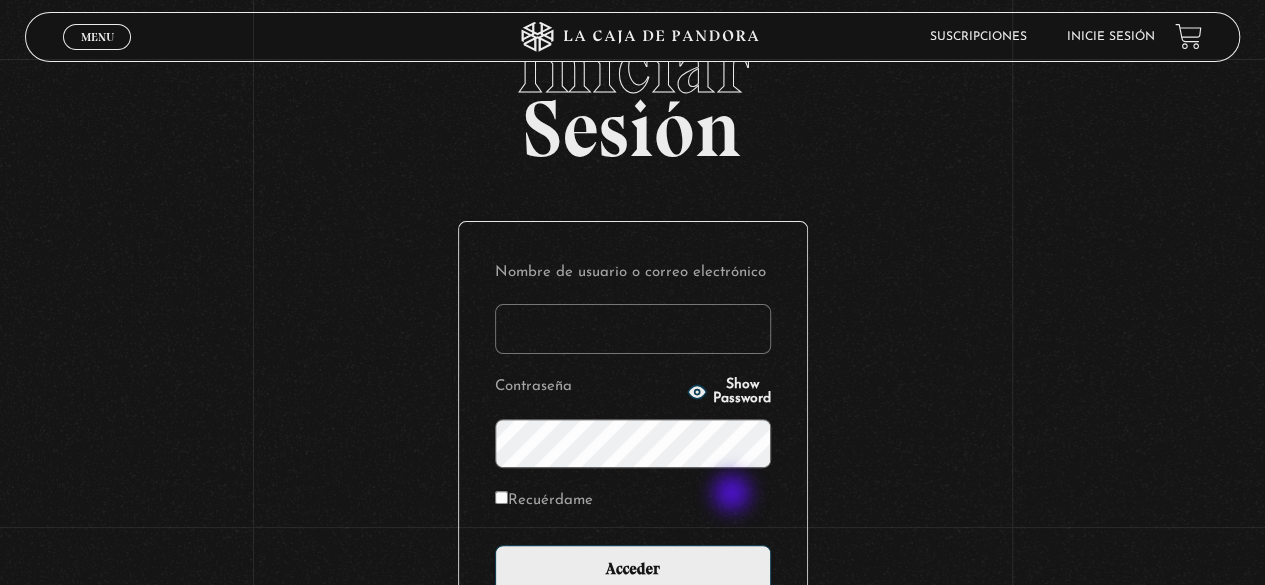 scroll, scrollTop: 100, scrollLeft: 0, axis: vertical 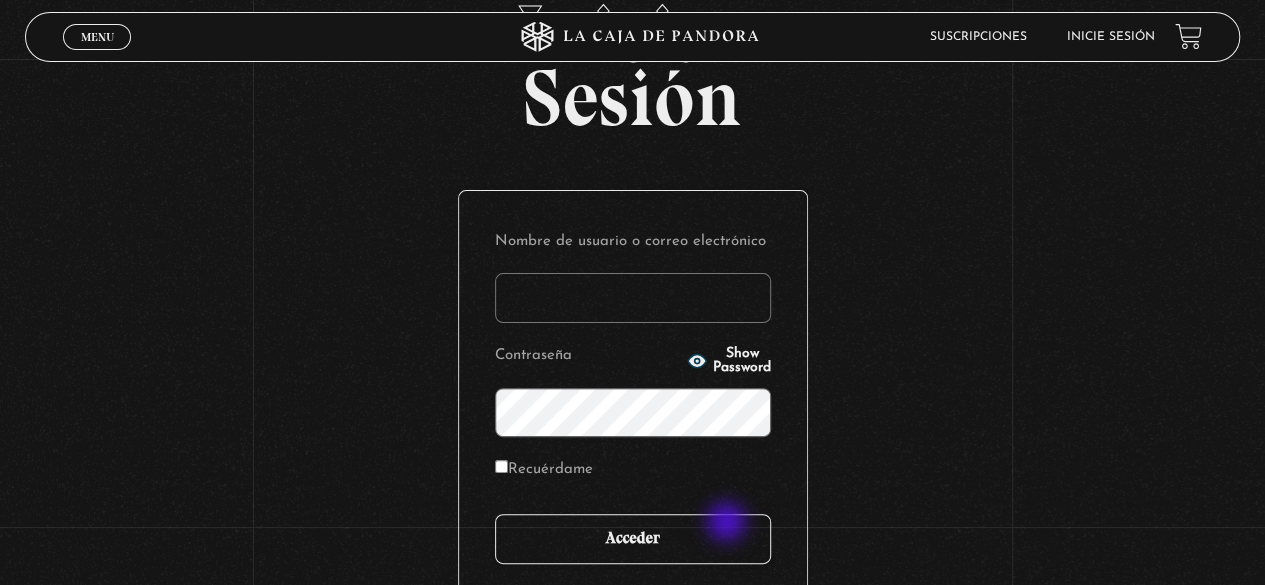 type on "kathyguevarat@gmail.com" 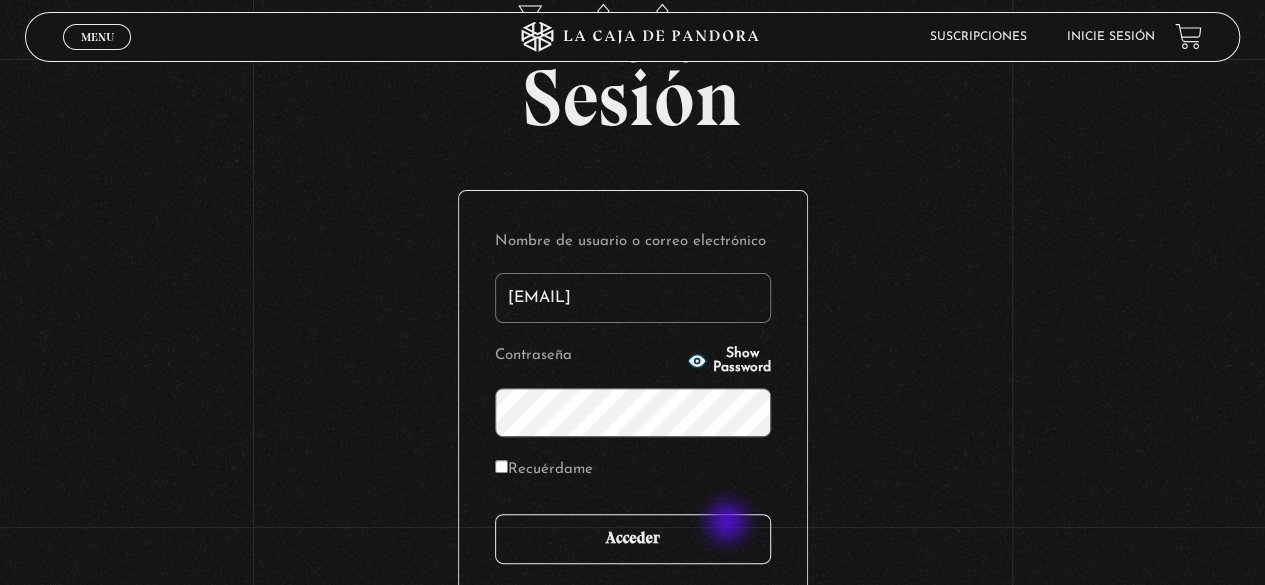 click on "Acceder" at bounding box center (633, 539) 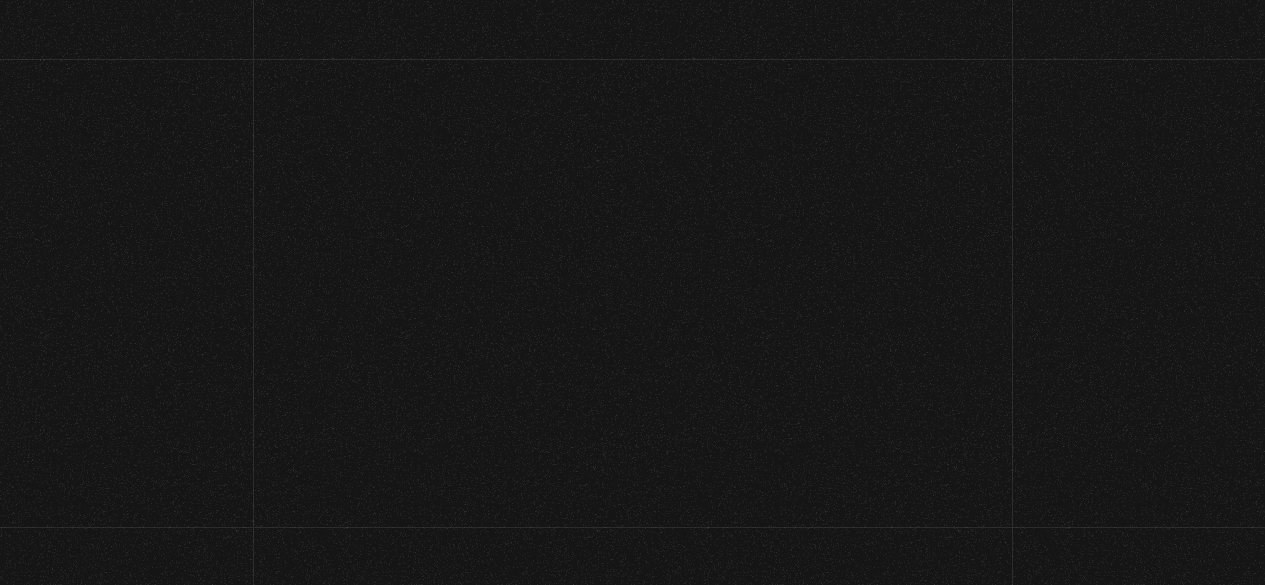 scroll, scrollTop: 0, scrollLeft: 0, axis: both 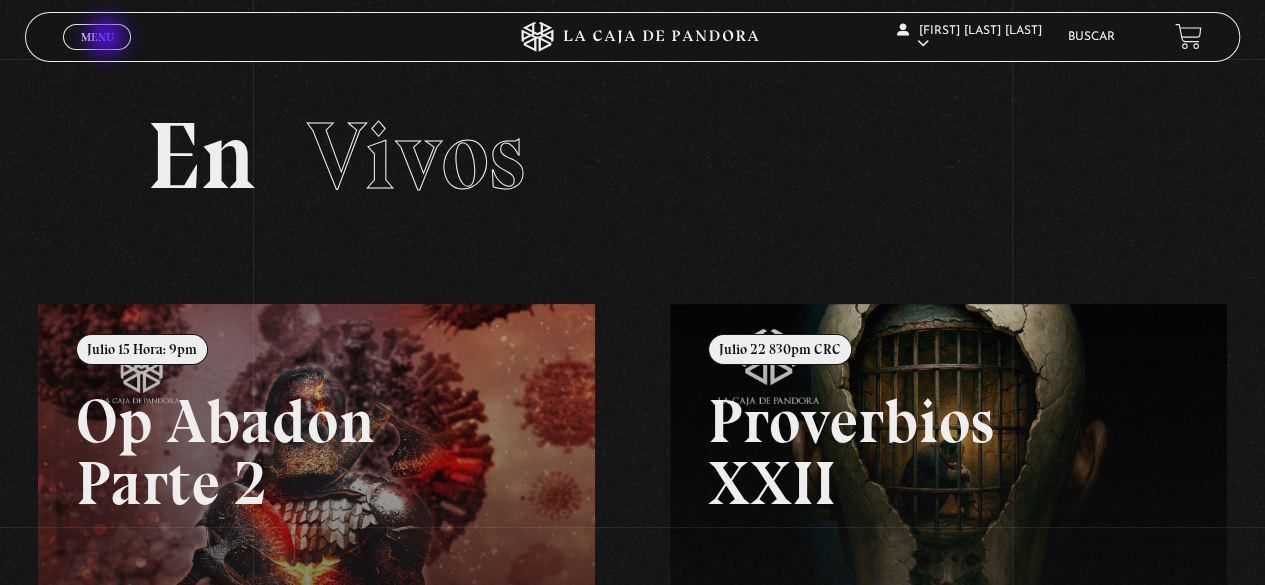 click on "Menu" at bounding box center (97, 37) 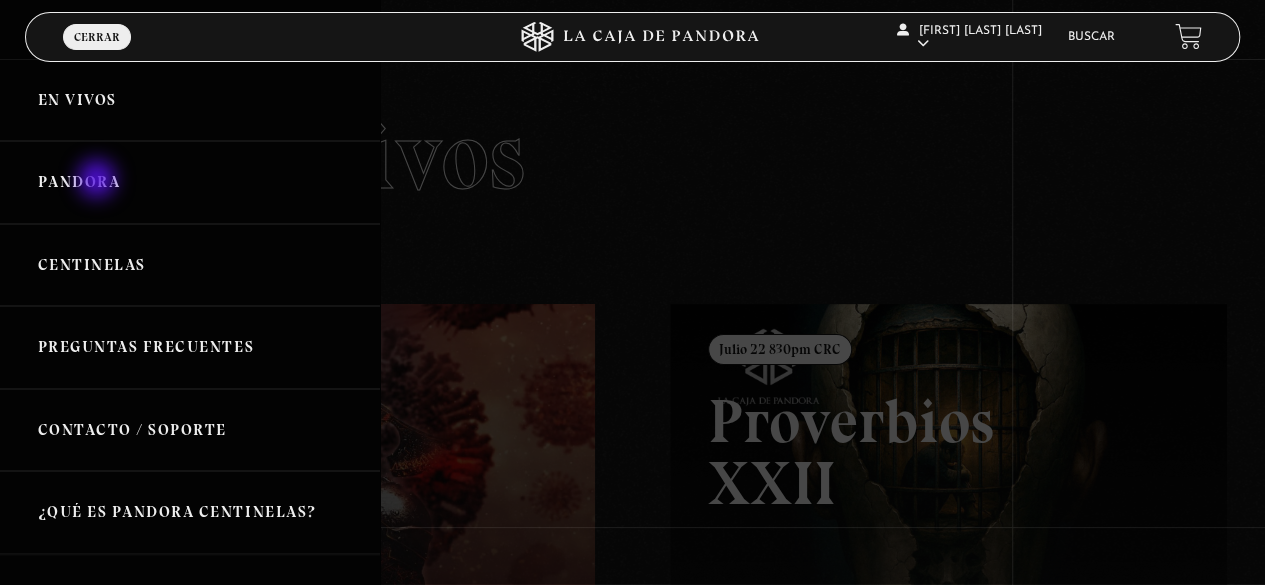 click on "Pandora" at bounding box center (190, 182) 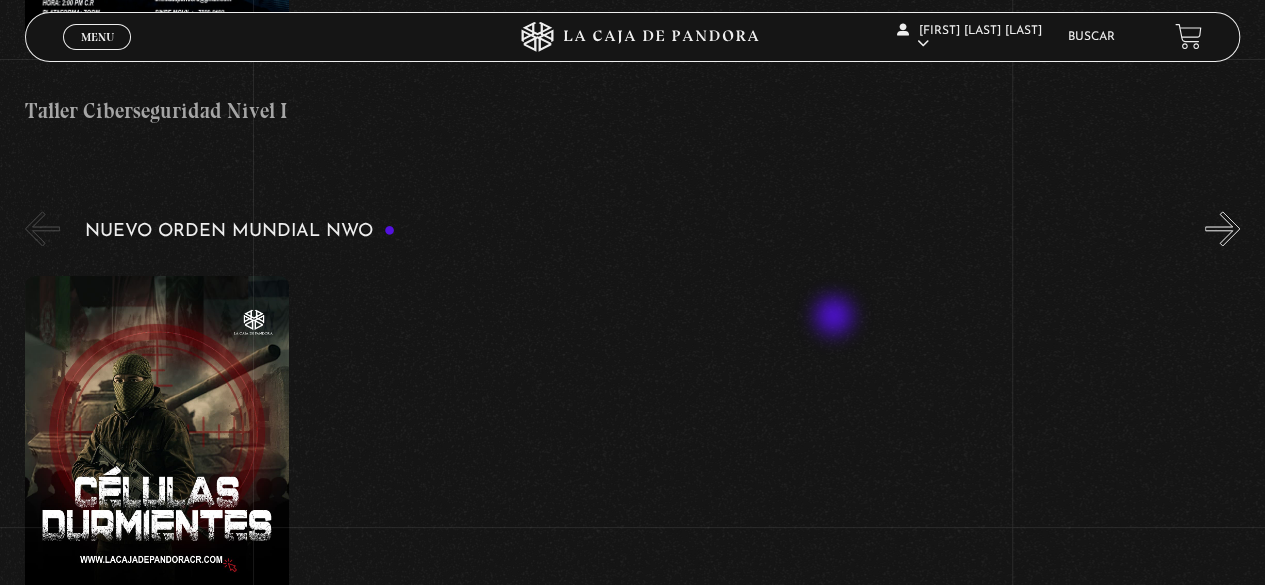 scroll, scrollTop: 1400, scrollLeft: 0, axis: vertical 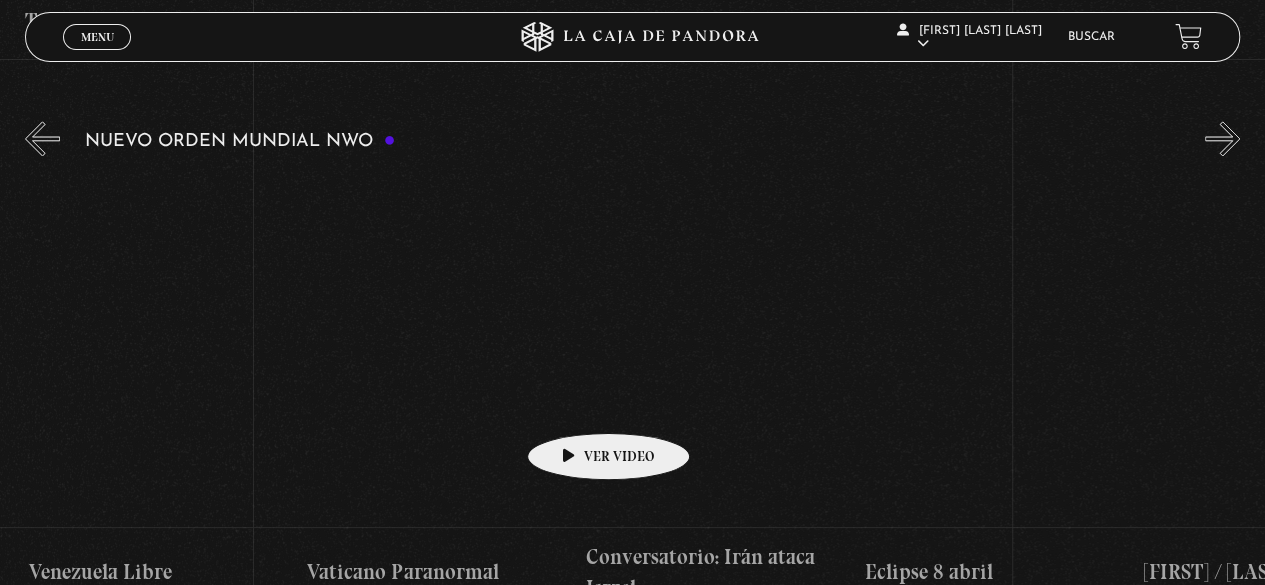 drag, startPoint x: 1050, startPoint y: 419, endPoint x: 225, endPoint y: 377, distance: 826.0684 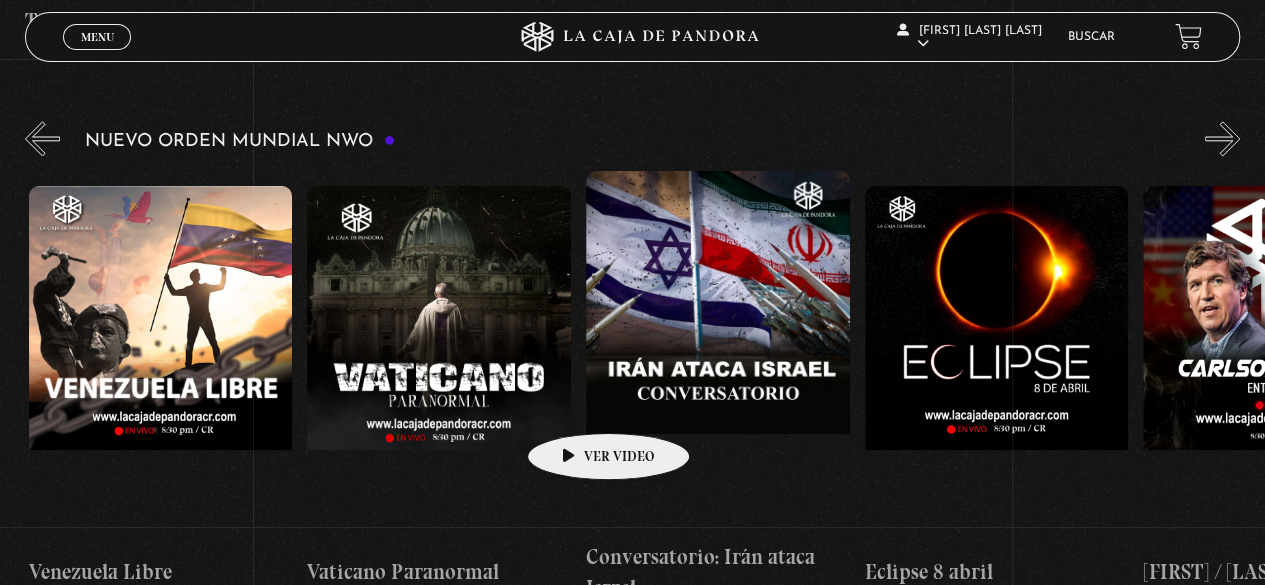 click on "Células Durmientes
Pandora News: Israel vrs Irán Parte I
Pandora News: Israel vrs Irán Parte III
Pandora News: Papa Francisco
Pandora News: Apagón de Europa
Israel Hackeo Hezbollah
Aranceles y su Impacto en el Mundo
2023" at bounding box center (6995, 387) 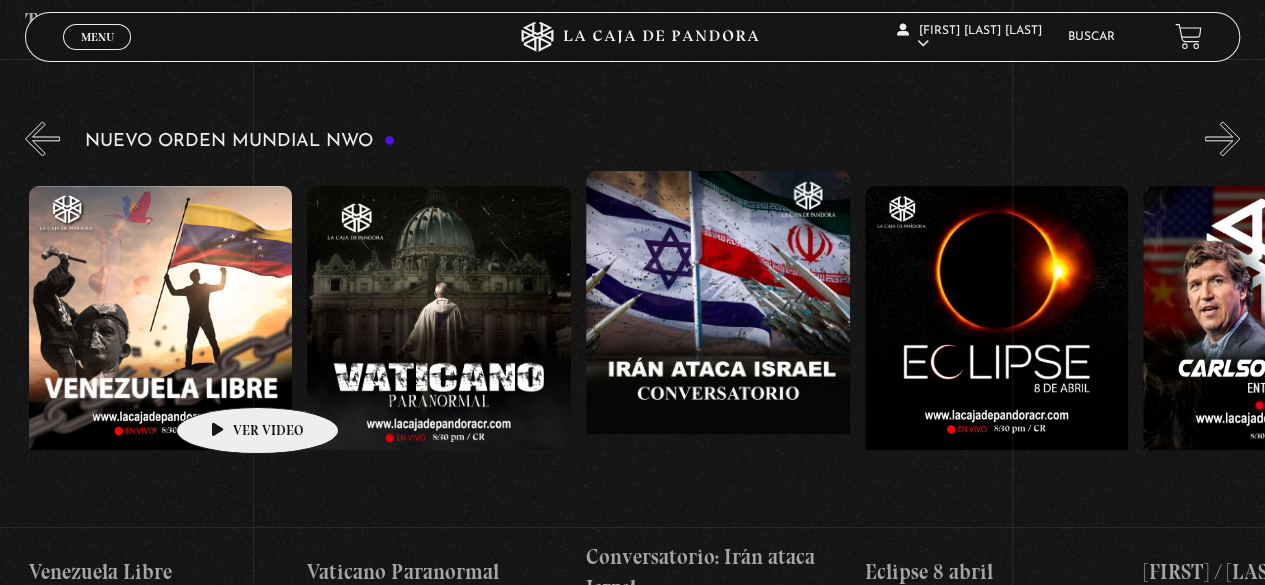 scroll, scrollTop: 0, scrollLeft: 4128, axis: horizontal 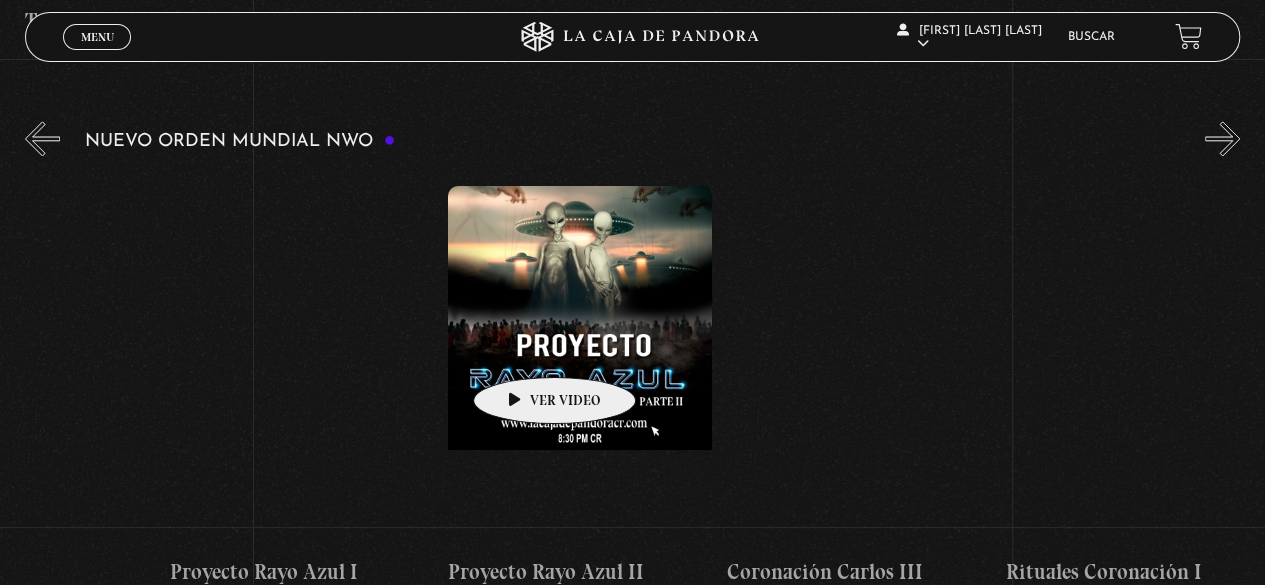 drag, startPoint x: 896, startPoint y: 354, endPoint x: 432, endPoint y: 350, distance: 464.01724 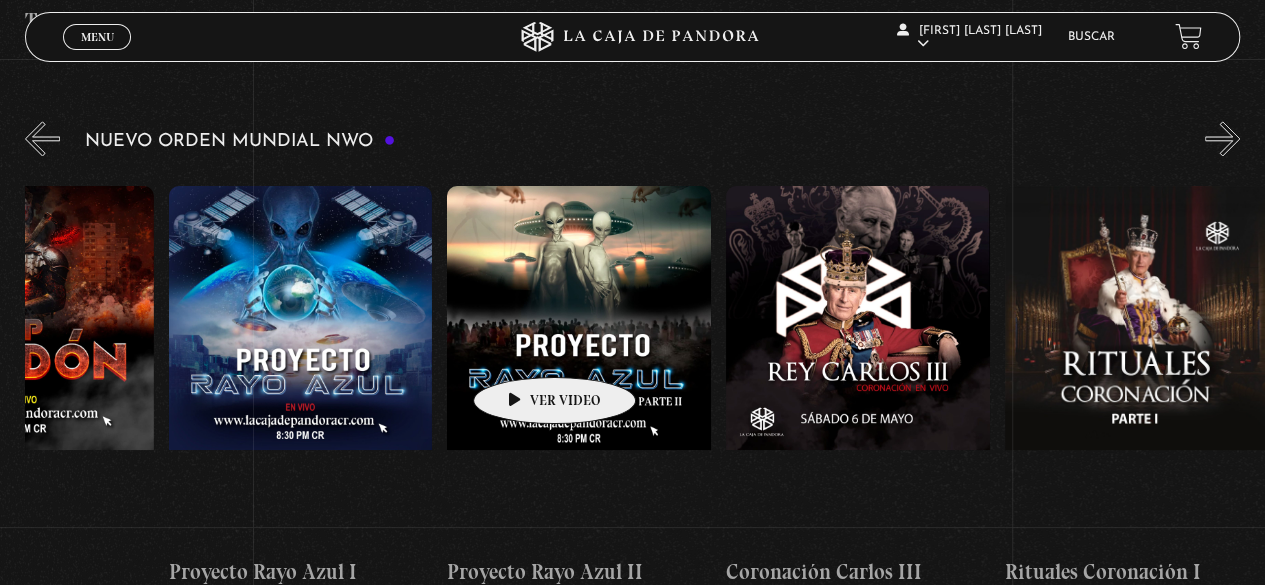 click on "Células Durmientes
Pandora News: Israel vrs Irán Parte I
Pandora News: Israel vrs Irán Parte III
Pandora News: Papa Francisco
Pandora News: Apagón de Europa
Israel Hackeo Hezbollah
Aranceles y su Impacto en el Mundo
2023" at bounding box center [3791, 387] 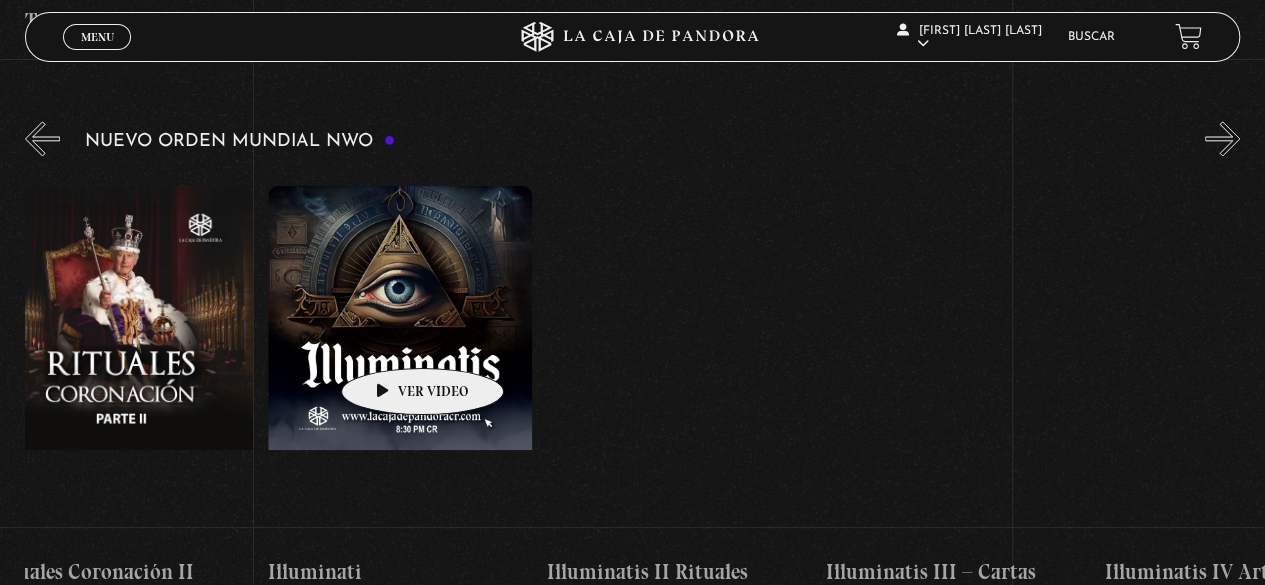 drag, startPoint x: 746, startPoint y: 360, endPoint x: 436, endPoint y: 329, distance: 311.54614 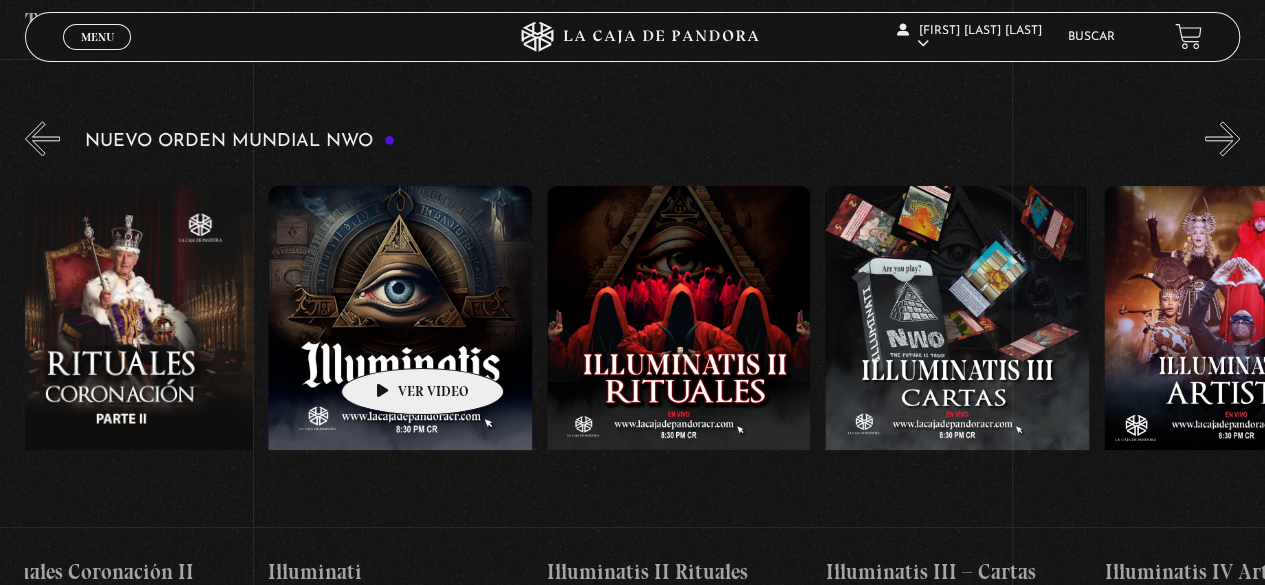 click on "Células Durmientes
Pandora News: Israel vrs Irán Parte I
Pandora News: Israel vrs Irán Parte III
Pandora News: Papa Francisco
Pandora News: Apagón de Europa
Israel Hackeo Hezbollah
Aranceles y su Impacto en el Mundo
2023" at bounding box center [2497, 387] 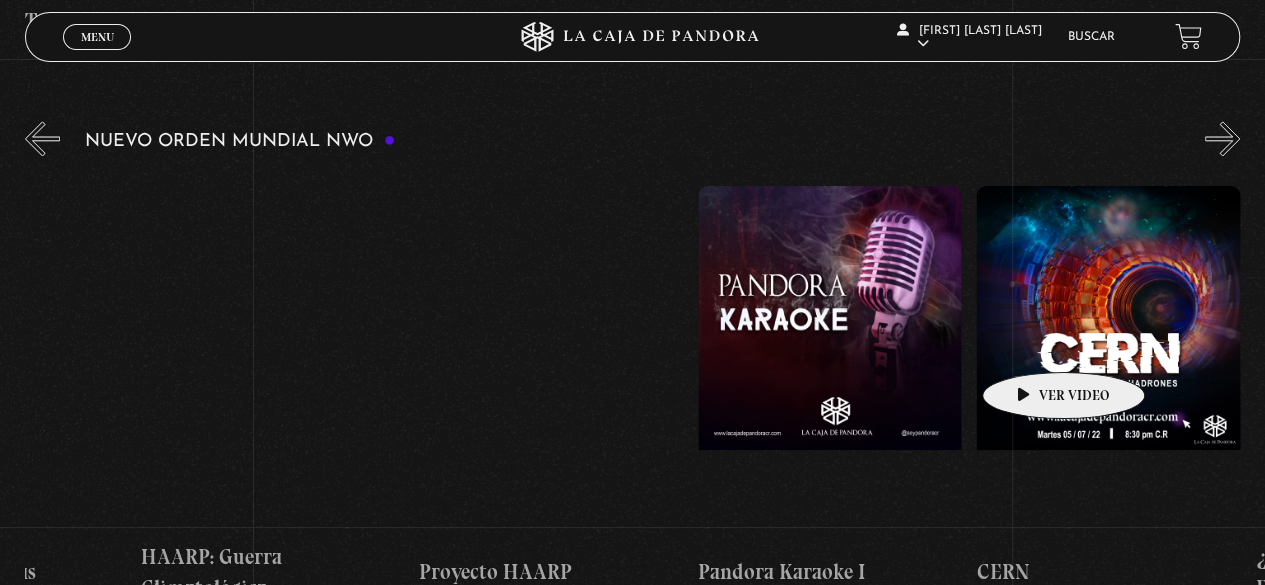 drag, startPoint x: 1021, startPoint y: 342, endPoint x: 532, endPoint y: 339, distance: 489.00922 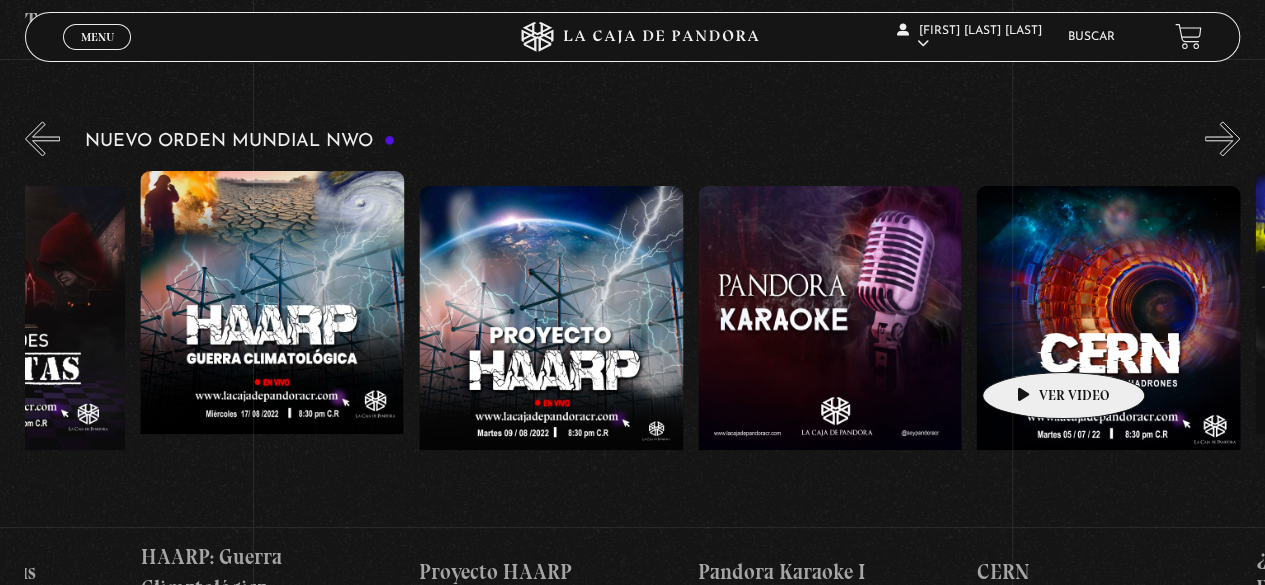 click on "Células Durmientes
Pandora News: Israel vrs Irán Parte I
Pandora News: Israel vrs Irán Parte III
Pandora News: Papa Francisco
Pandora News: Apagón de Europa
Israel Hackeo Hezbollah
Aranceles y su Impacto en el Mundo
2023" at bounding box center (-1811, 387) 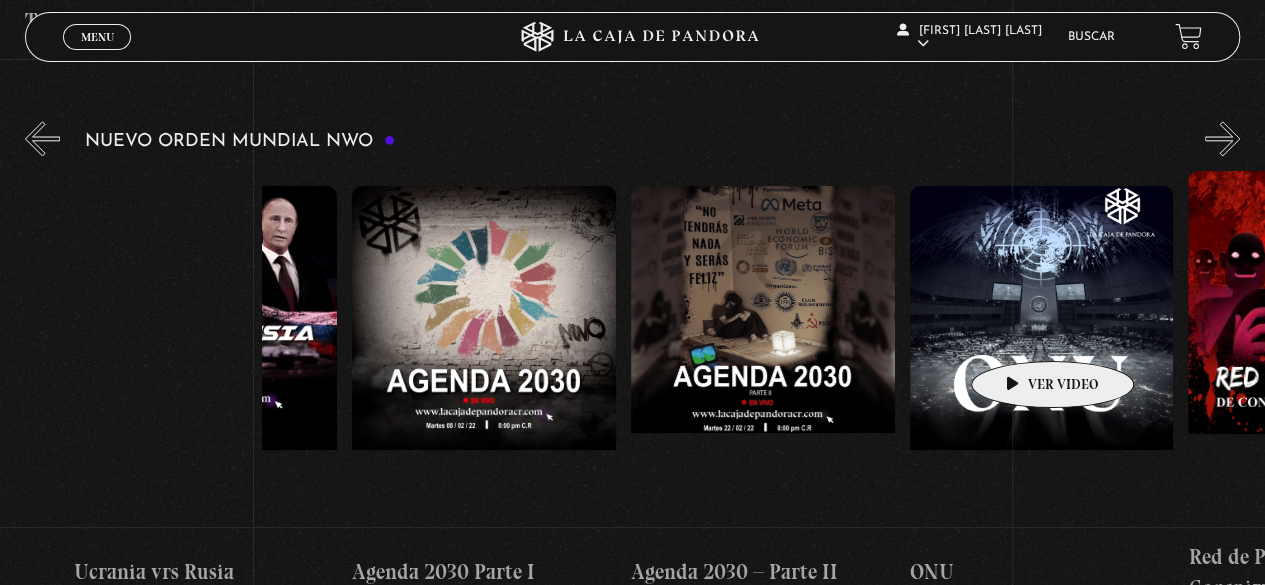 drag, startPoint x: 743, startPoint y: 337, endPoint x: 540, endPoint y: 334, distance: 203.02217 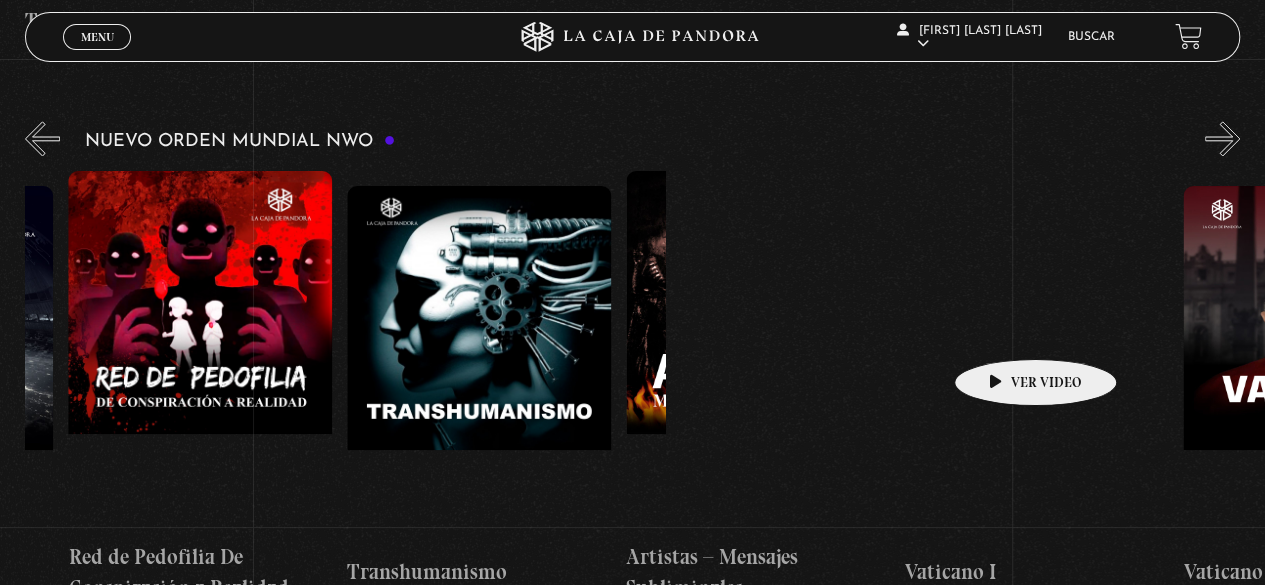 drag, startPoint x: 971, startPoint y: 333, endPoint x: 756, endPoint y: 326, distance: 215.11392 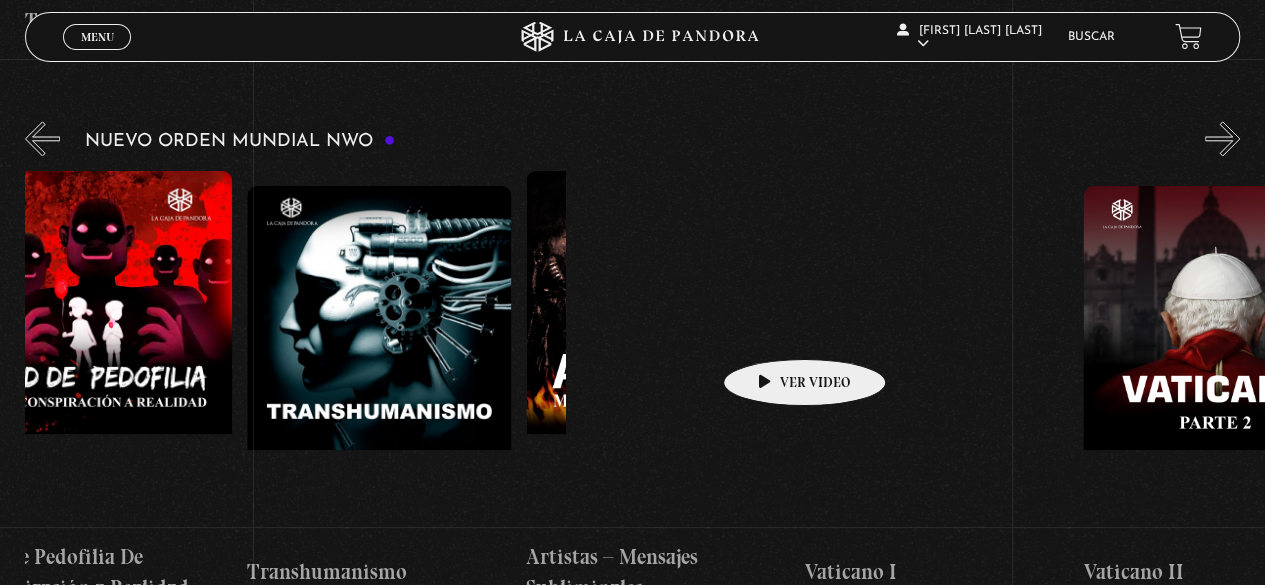 drag, startPoint x: 742, startPoint y: 326, endPoint x: 592, endPoint y: 312, distance: 150.65192 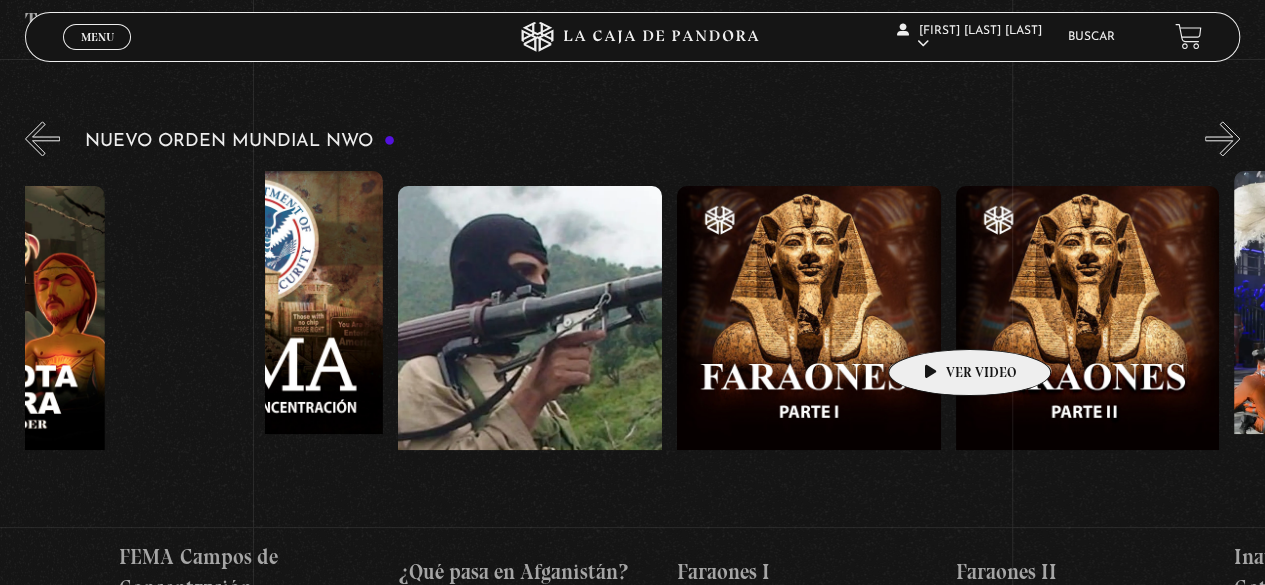 drag, startPoint x: 1016, startPoint y: 319, endPoint x: 778, endPoint y: 317, distance: 238.0084 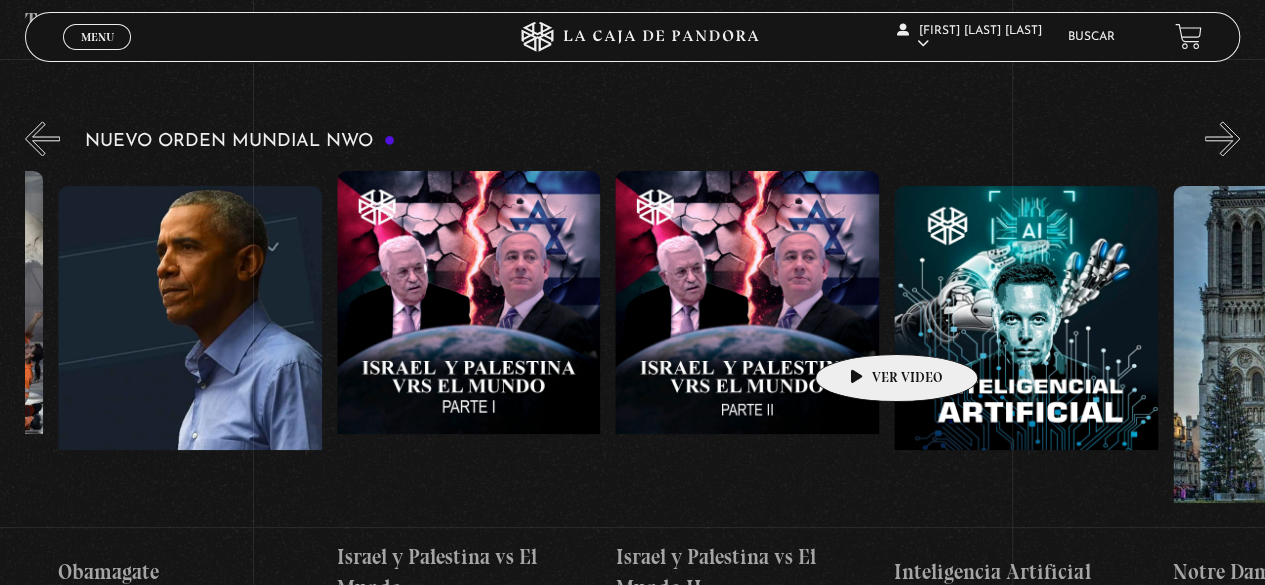 drag, startPoint x: 849, startPoint y: 323, endPoint x: 732, endPoint y: 321, distance: 117.01709 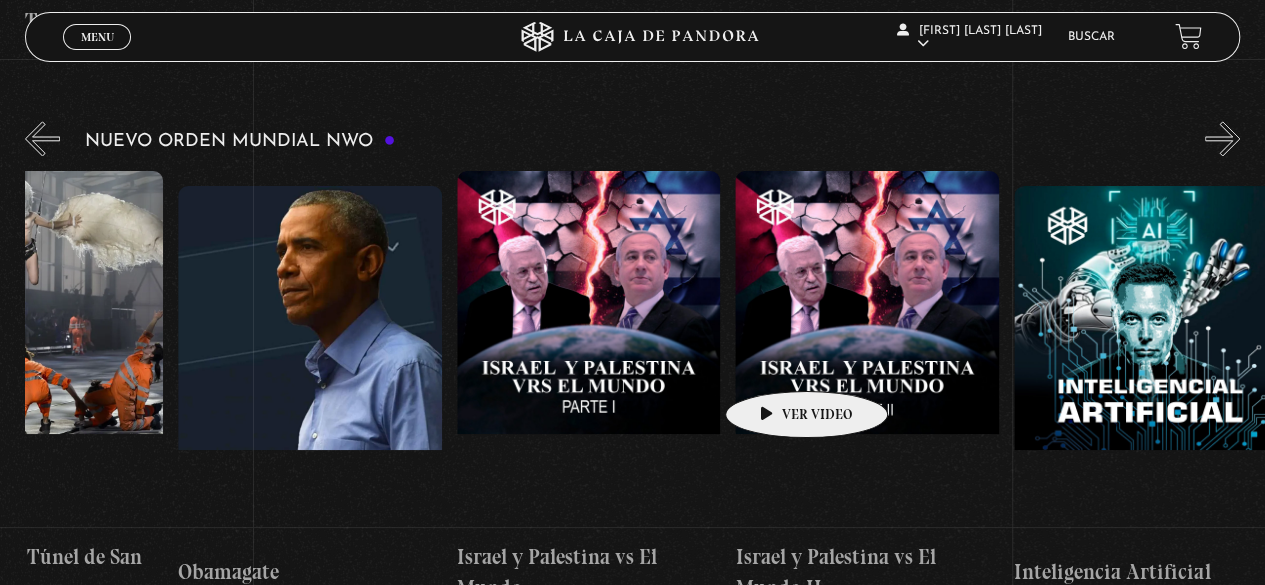 scroll, scrollTop: 0, scrollLeft: 19648, axis: horizontal 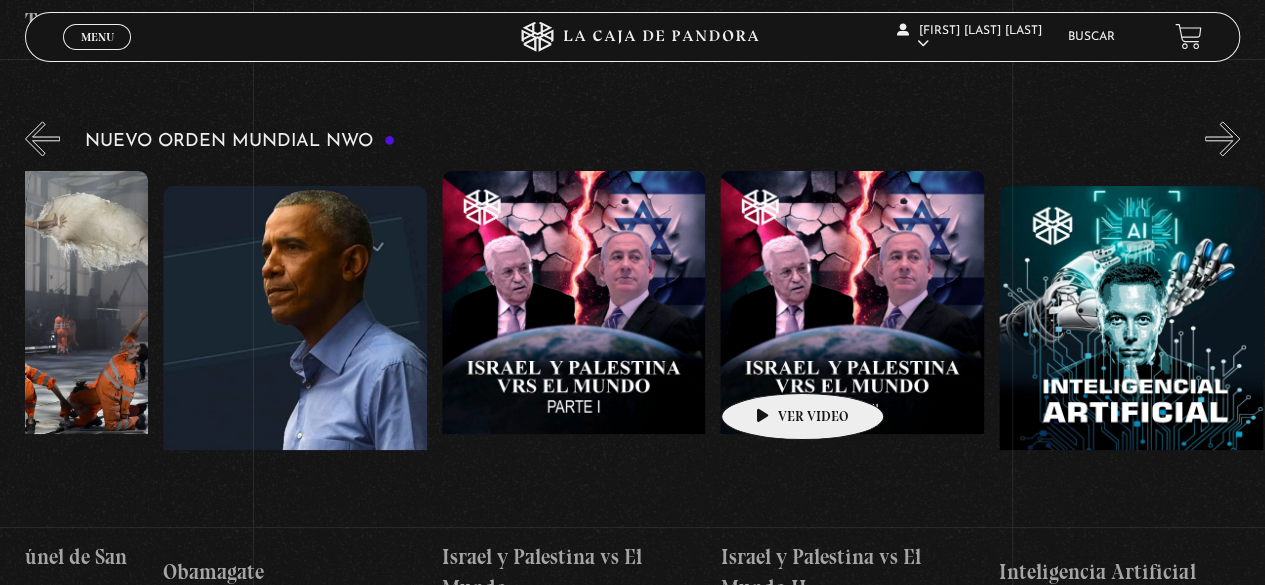 drag, startPoint x: 746, startPoint y: 319, endPoint x: 771, endPoint y: 363, distance: 50.606323 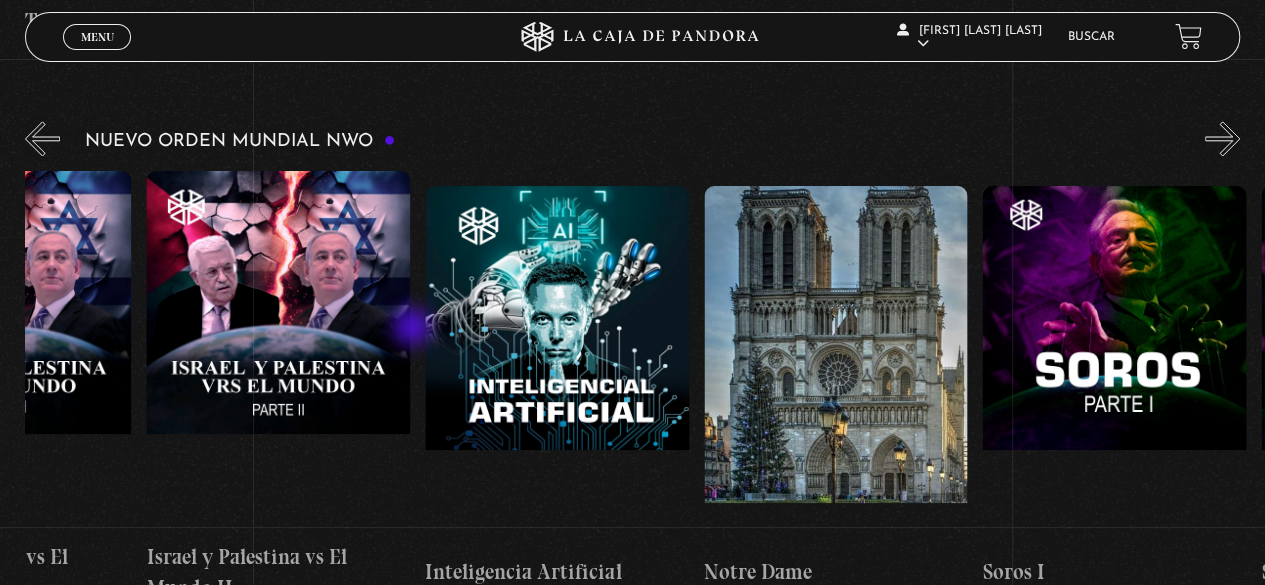 scroll, scrollTop: 0, scrollLeft: 20481, axis: horizontal 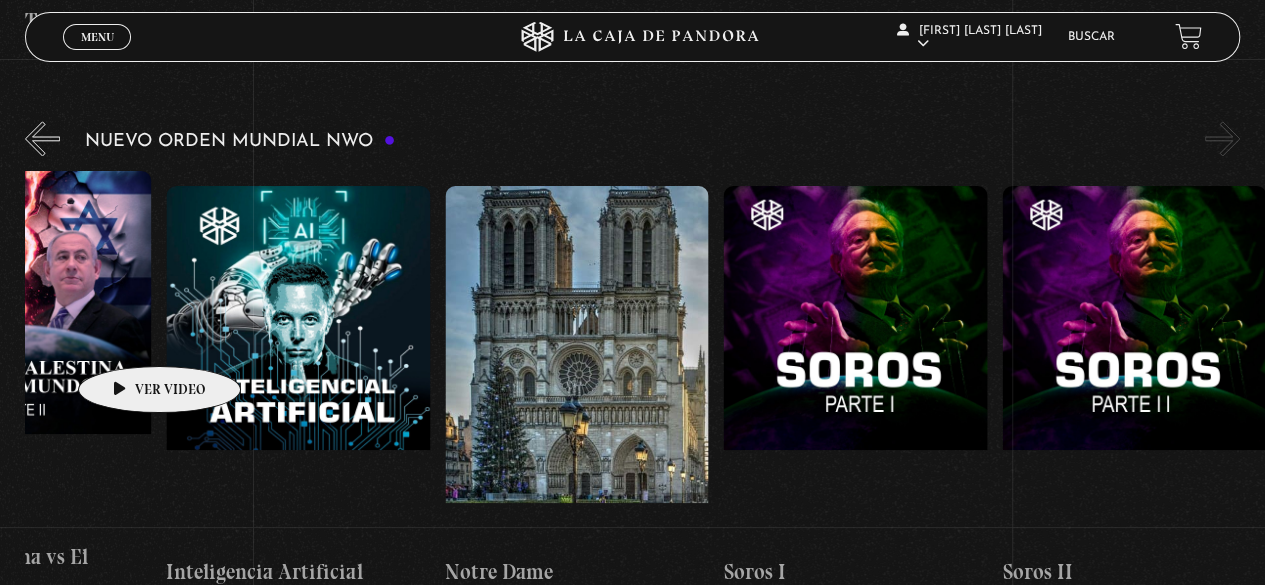 drag, startPoint x: 311, startPoint y: 328, endPoint x: 136, endPoint y: 333, distance: 175.07141 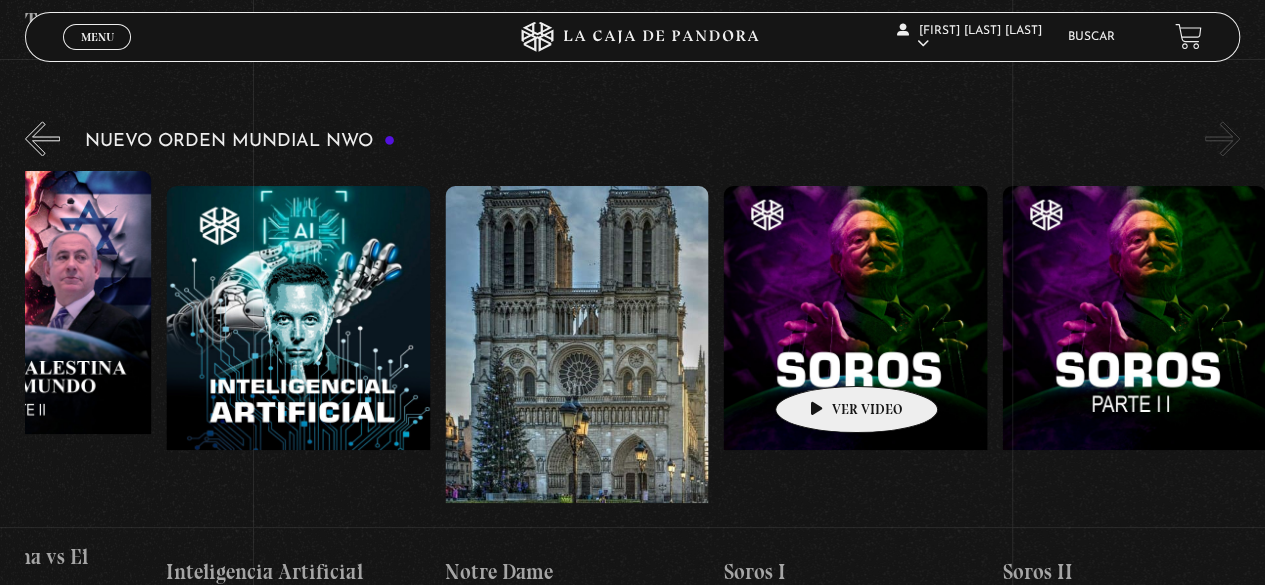 drag, startPoint x: 952, startPoint y: 353, endPoint x: 786, endPoint y: 353, distance: 166 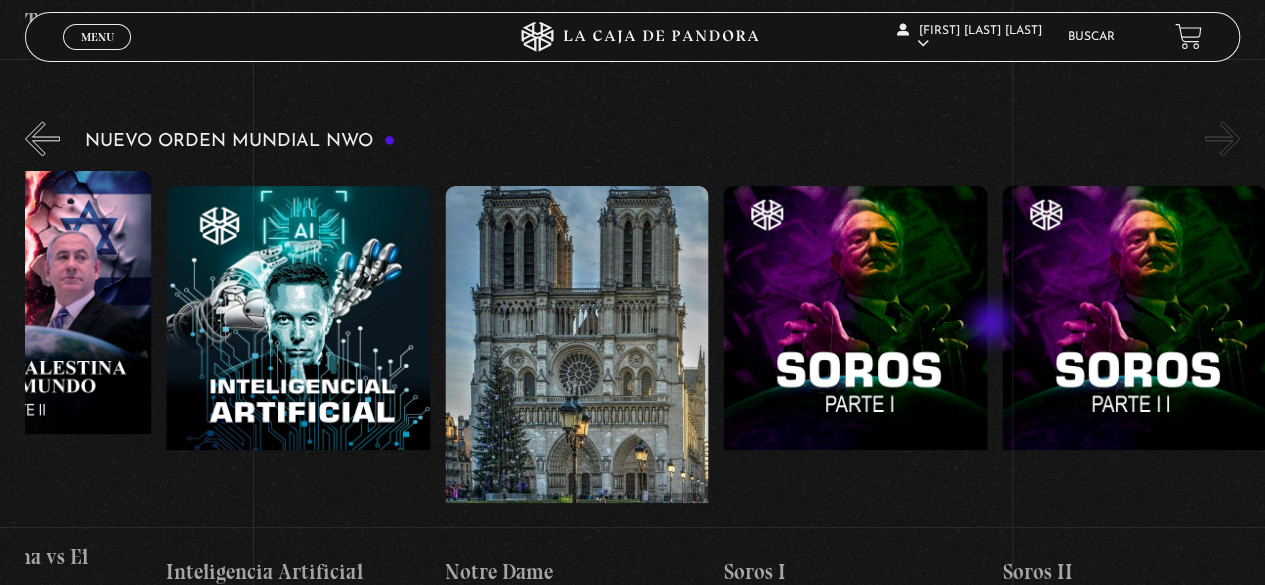 drag, startPoint x: 991, startPoint y: 325, endPoint x: 812, endPoint y: 330, distance: 179.06982 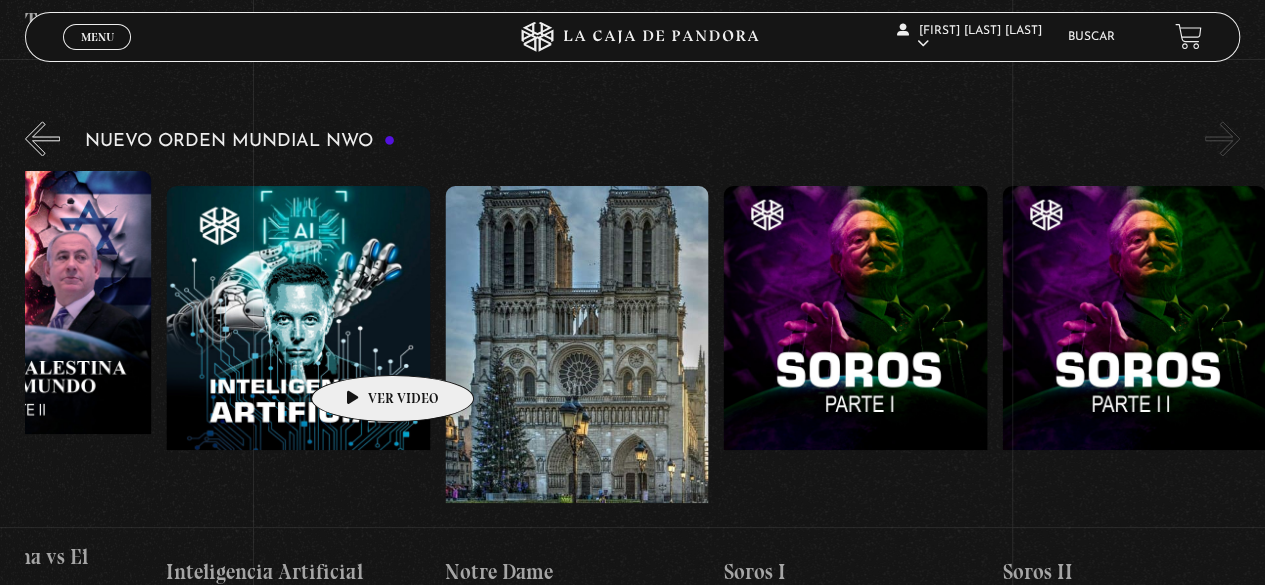 click at bounding box center (298, 366) 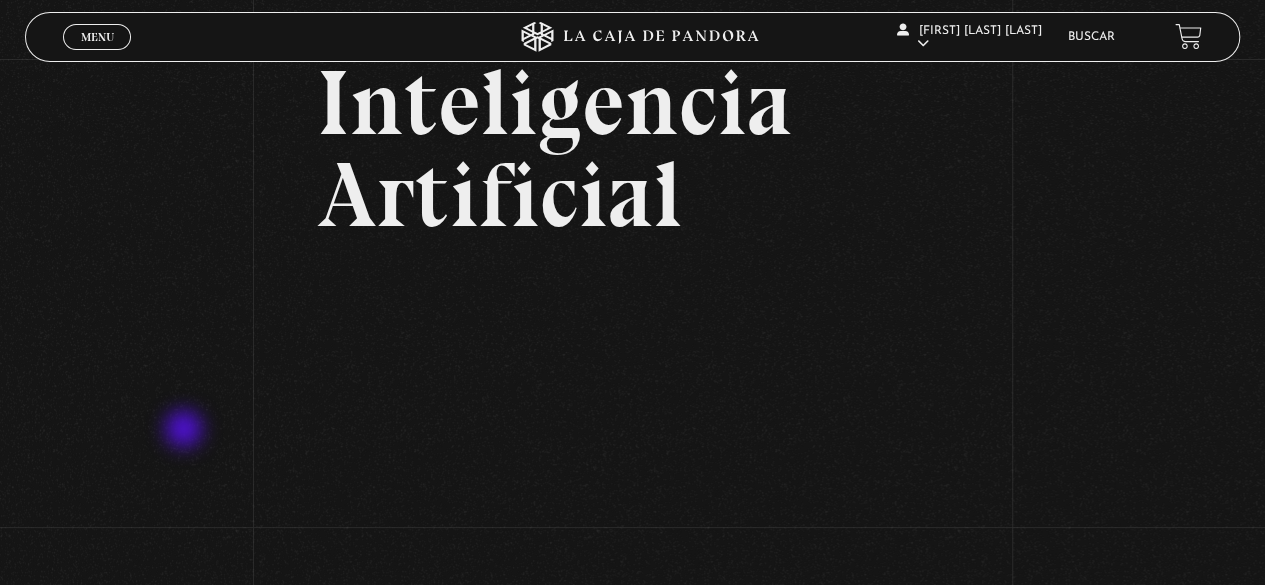 scroll, scrollTop: 200, scrollLeft: 0, axis: vertical 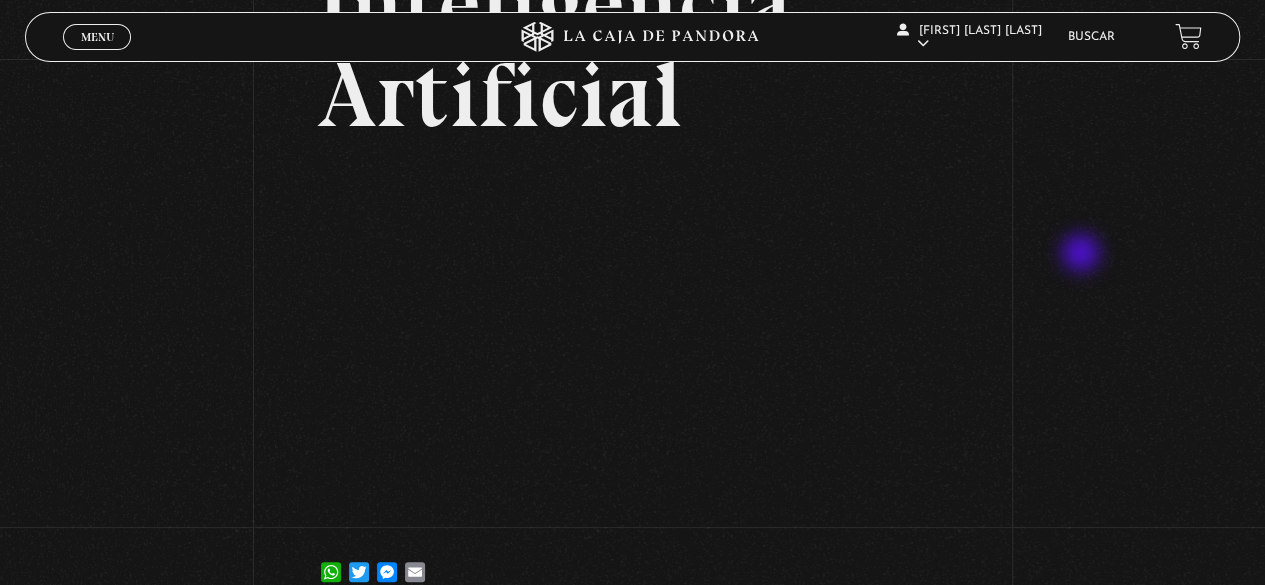 click on "Volver
[DATE]
Inteligencia Artificial
WhatsApp Twitter Messenger [EMAIL]" at bounding box center [632, 239] 